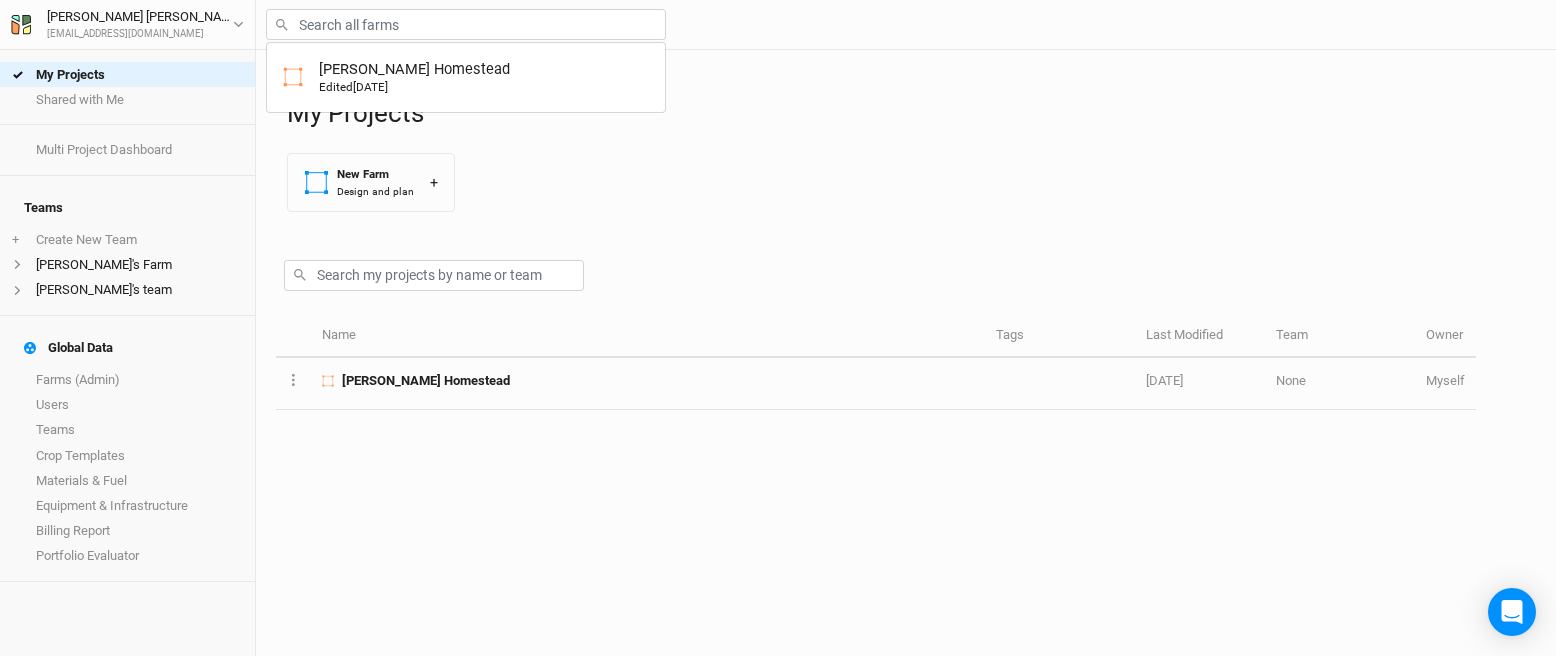 scroll, scrollTop: 0, scrollLeft: 0, axis: both 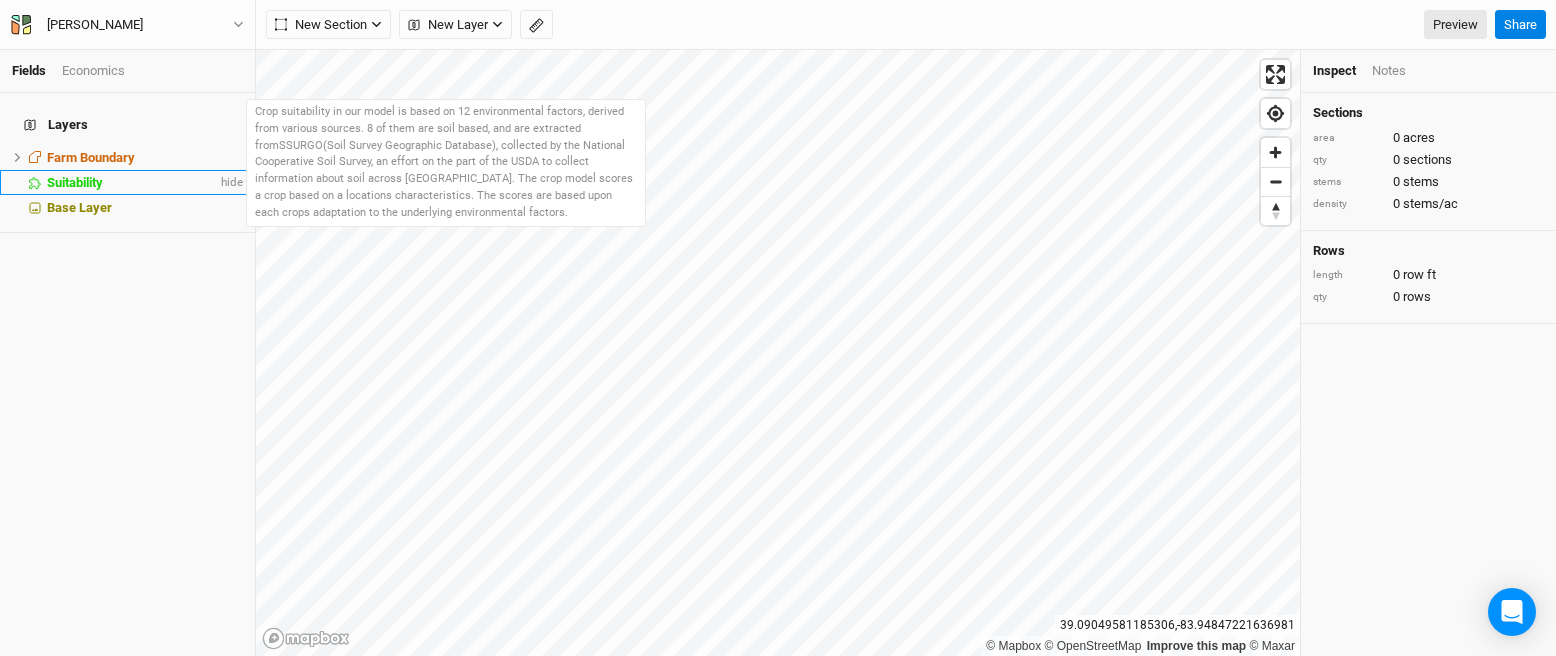 click on "Suitability" at bounding box center [75, 182] 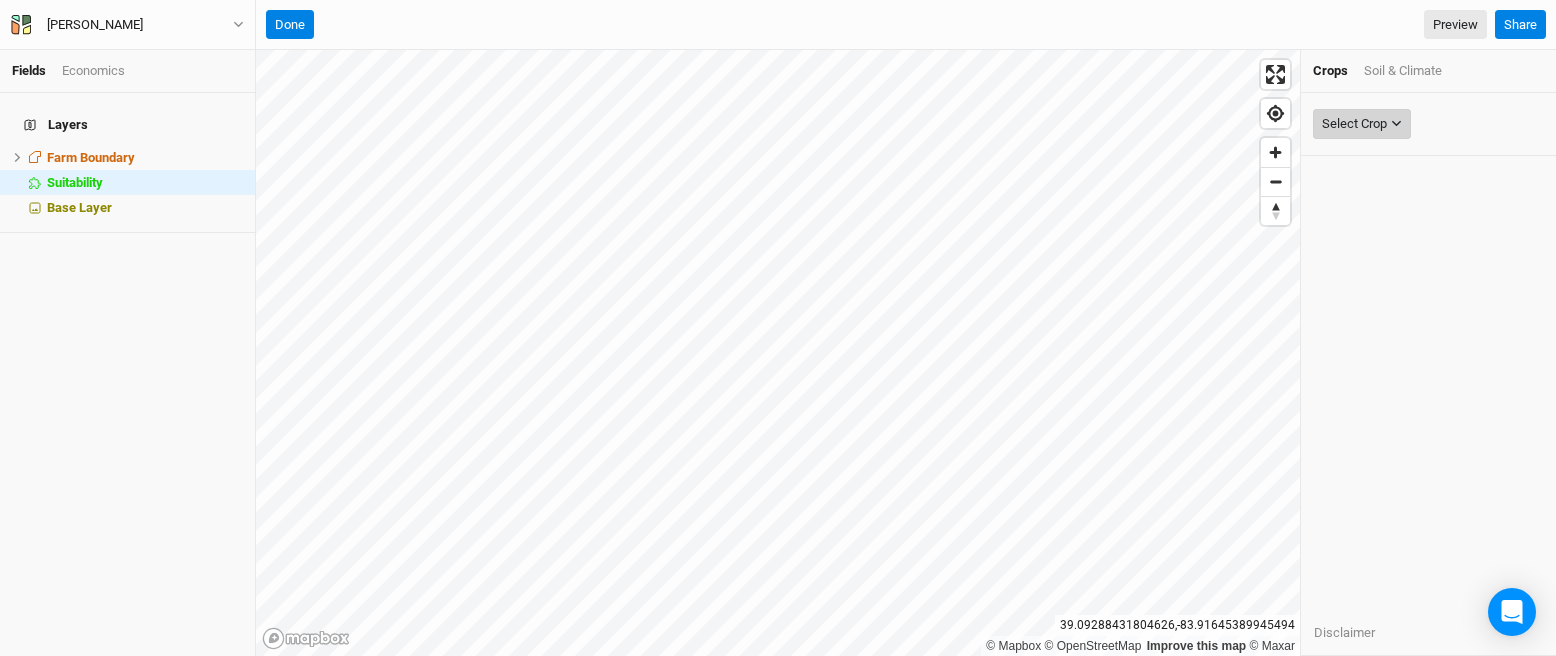 click on "Select Crop" at bounding box center (1354, 124) 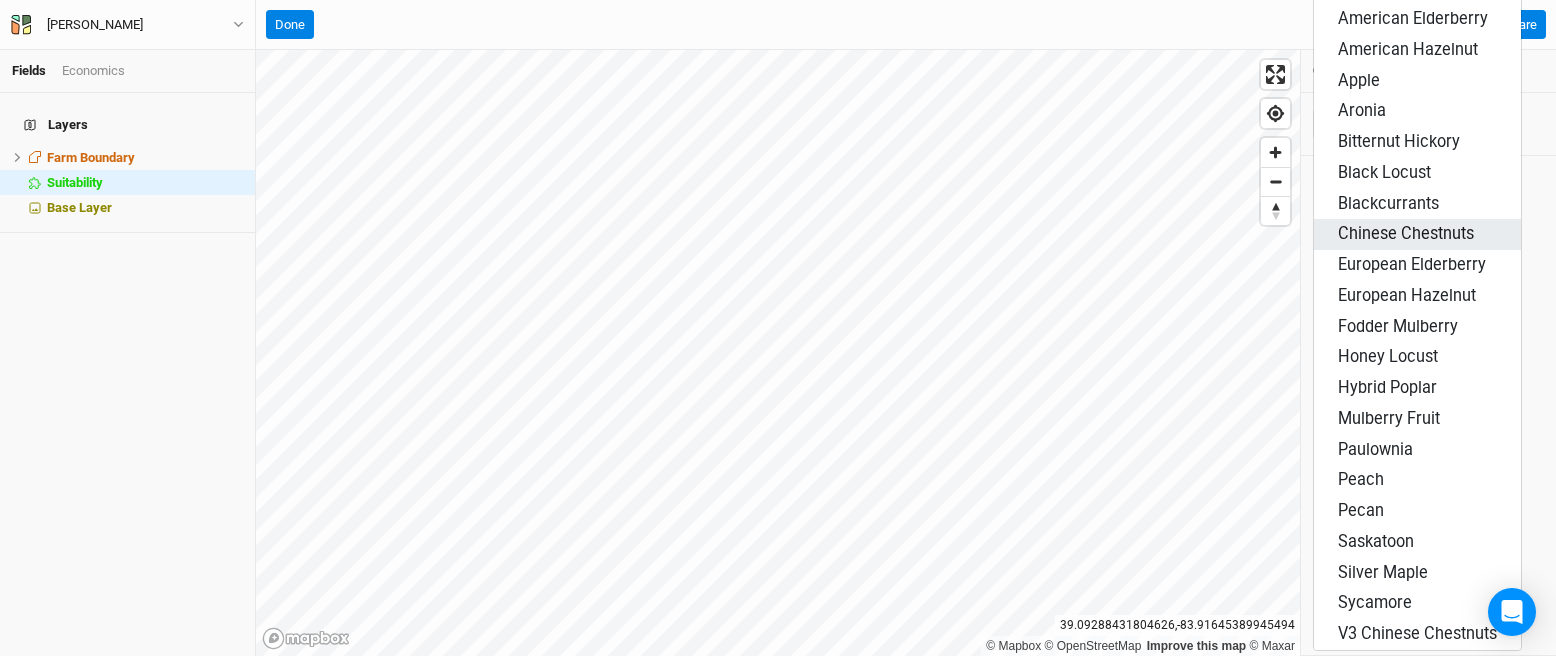 click on "Chinese Chestnuts" at bounding box center (1406, 233) 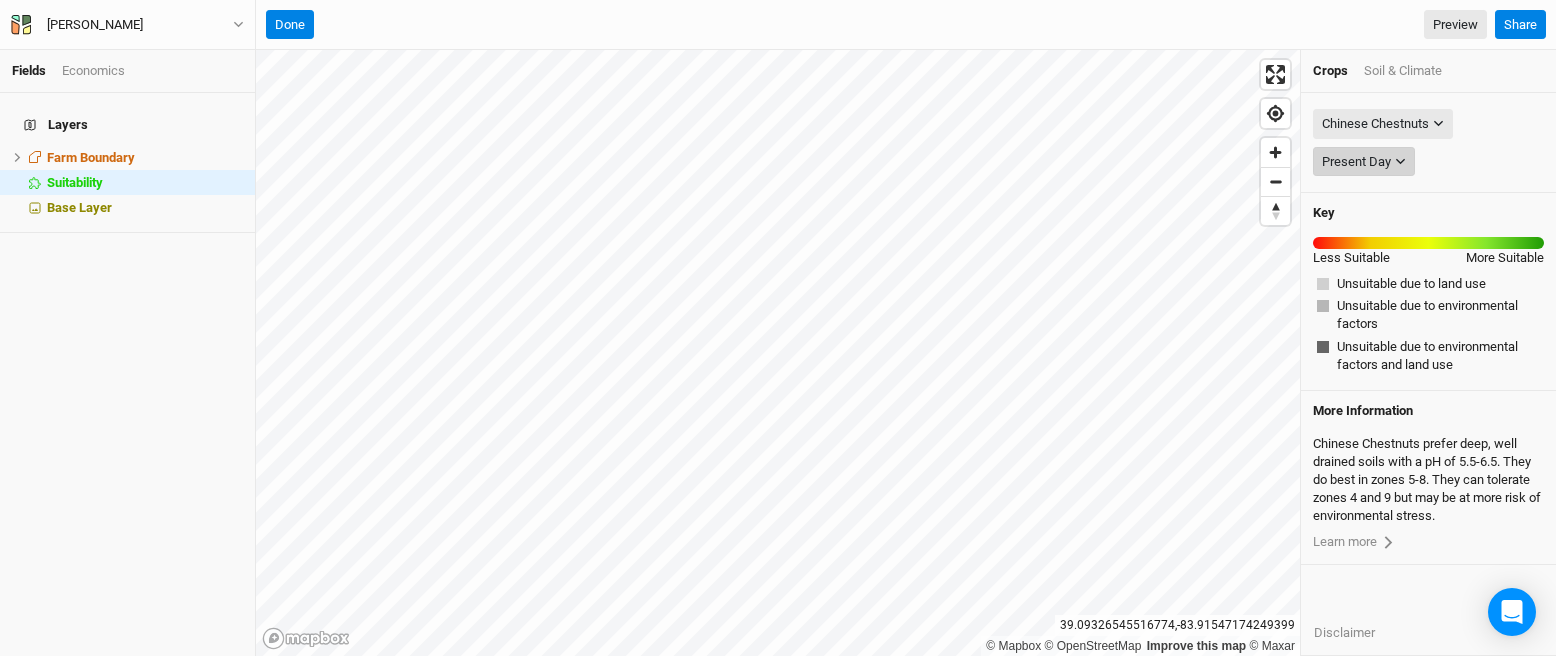 click 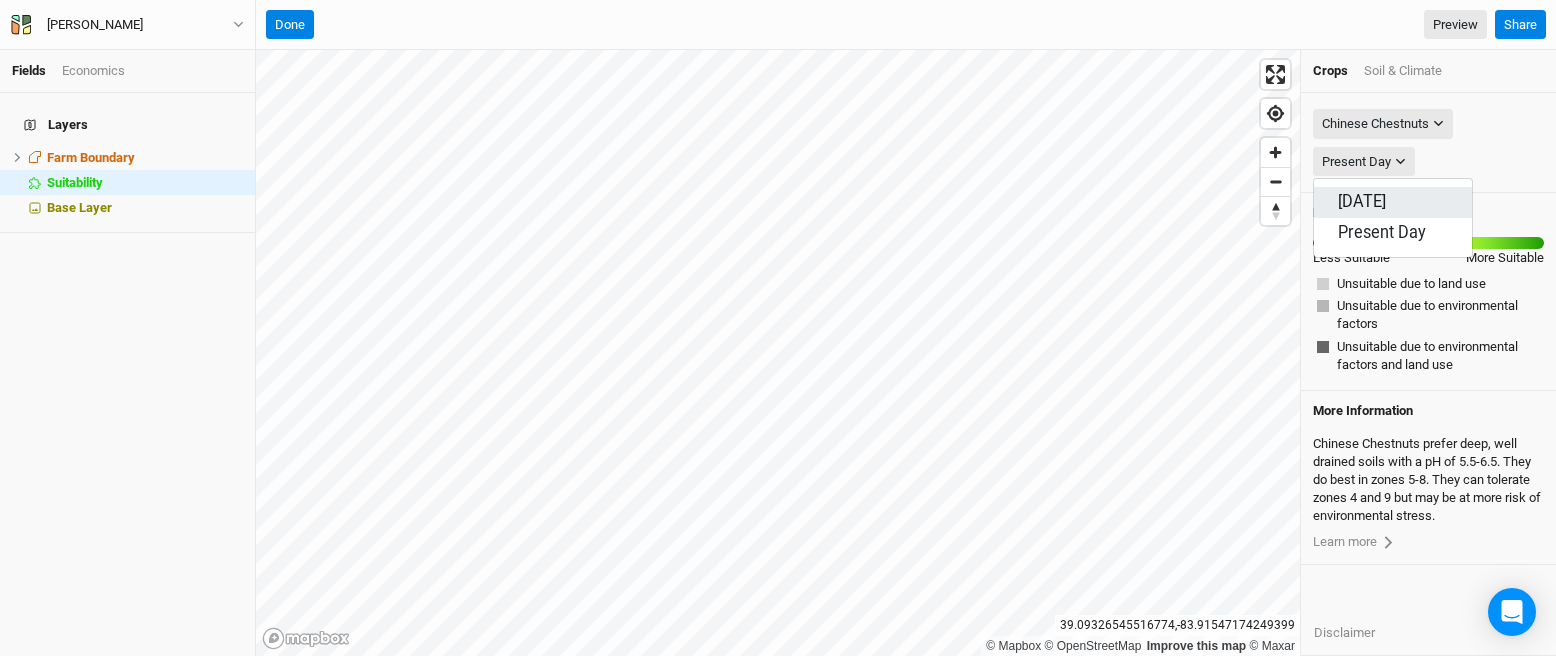 click on "In 20 Years" at bounding box center (1362, 201) 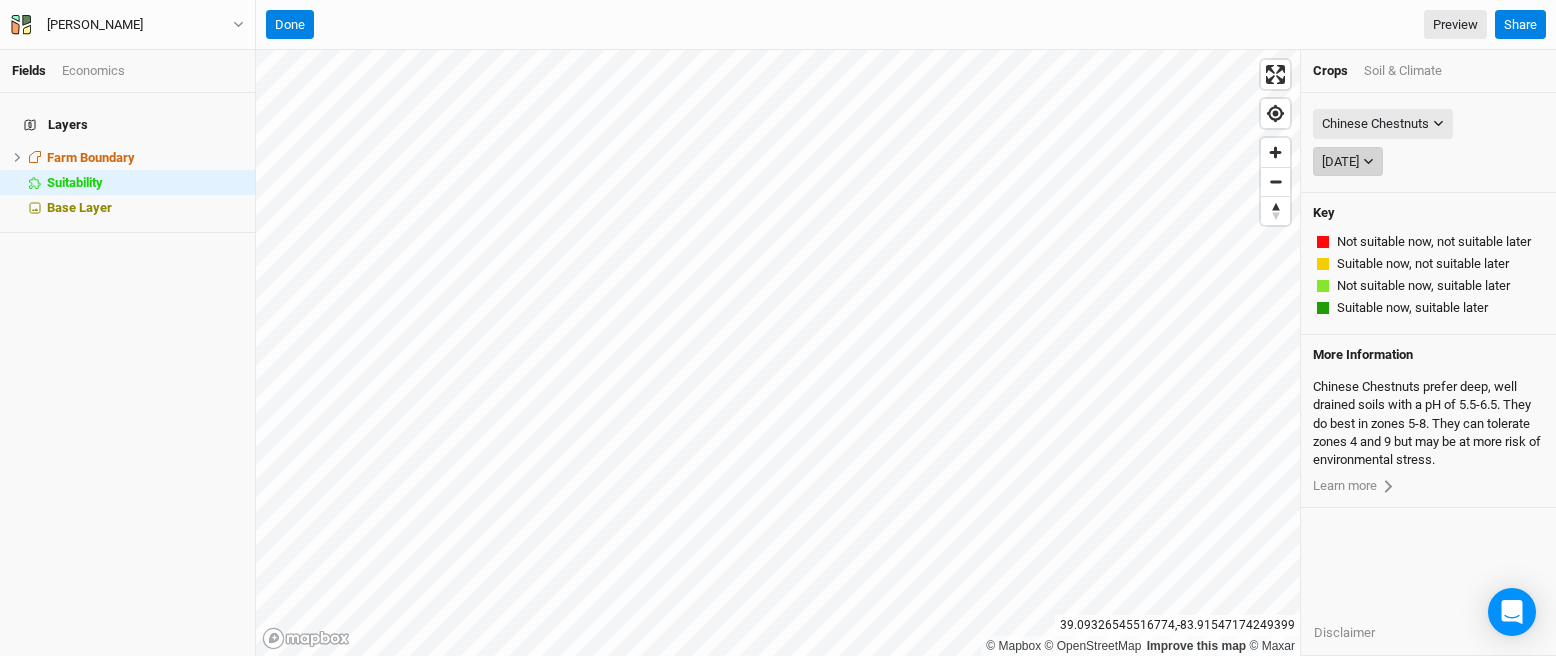 click 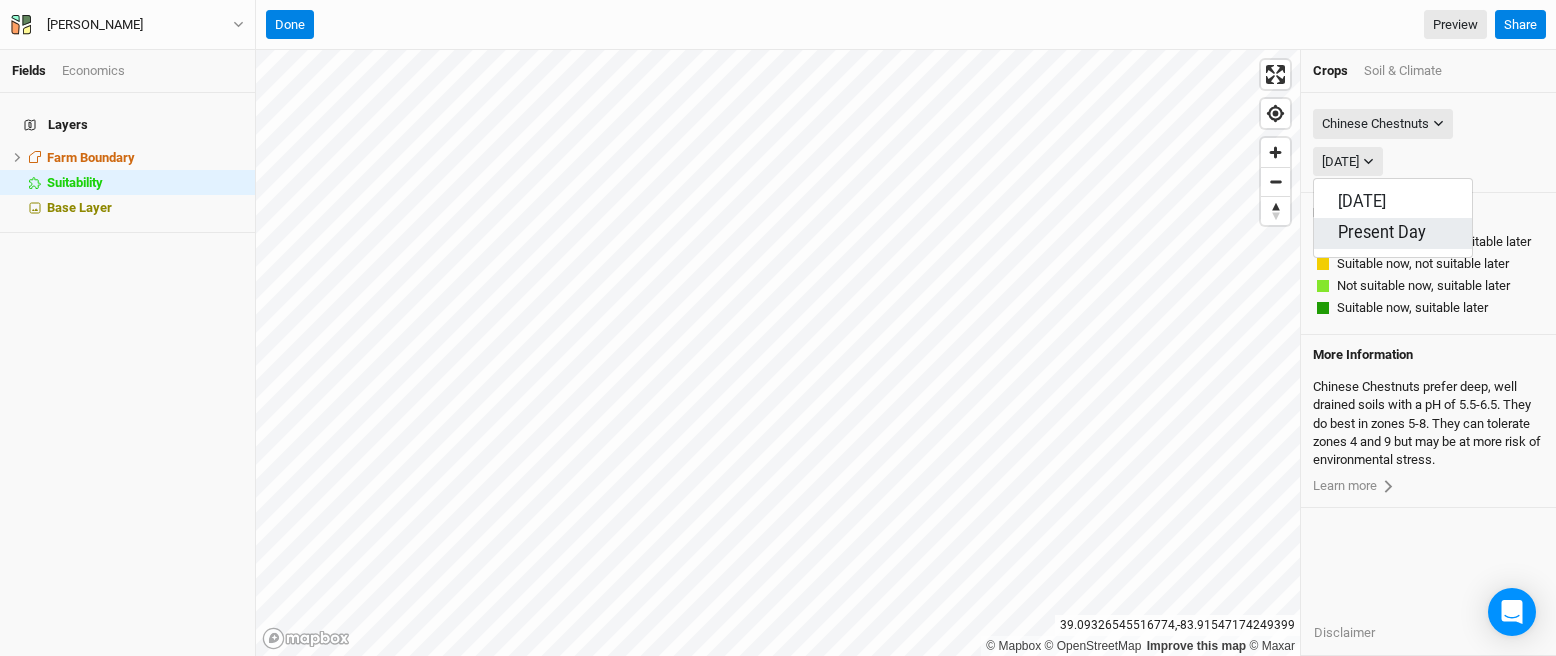 click on "Present Day" at bounding box center [1382, 232] 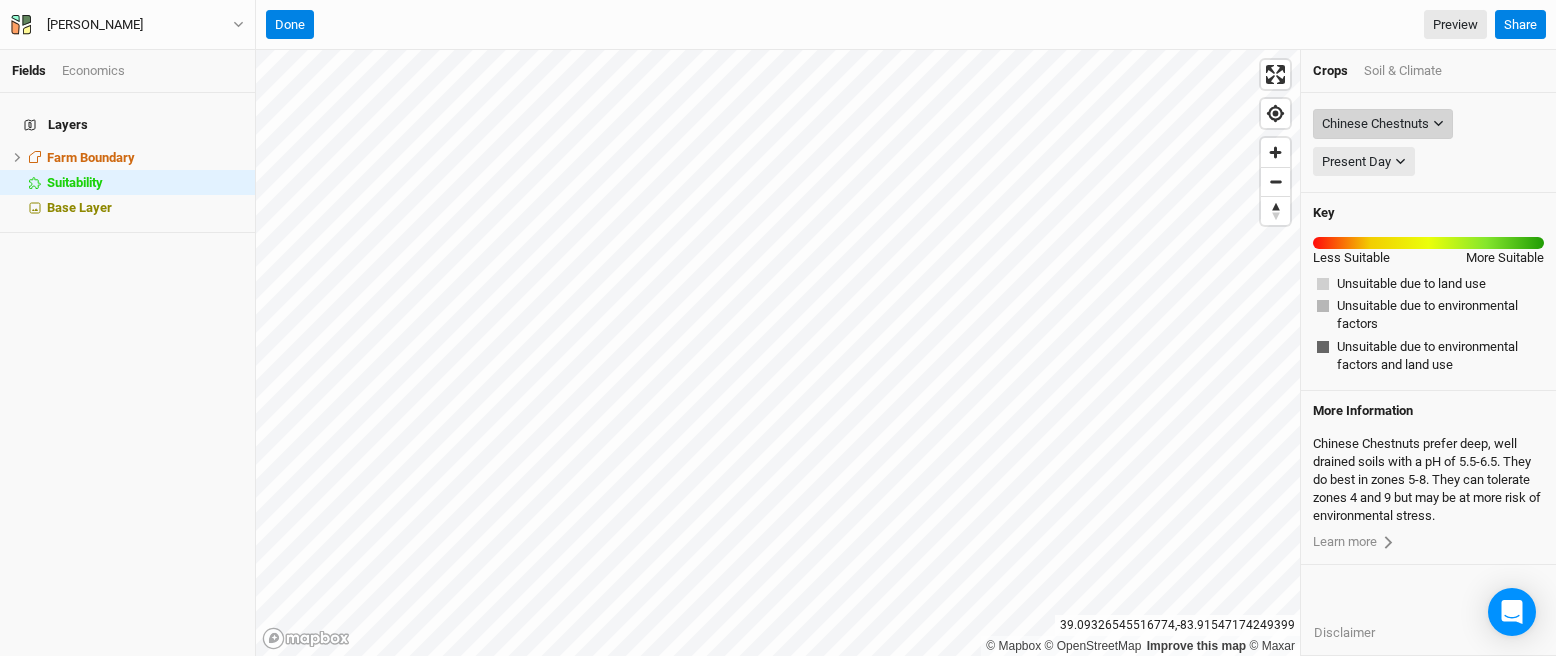 click on "Chinese Chestnuts" at bounding box center (1375, 124) 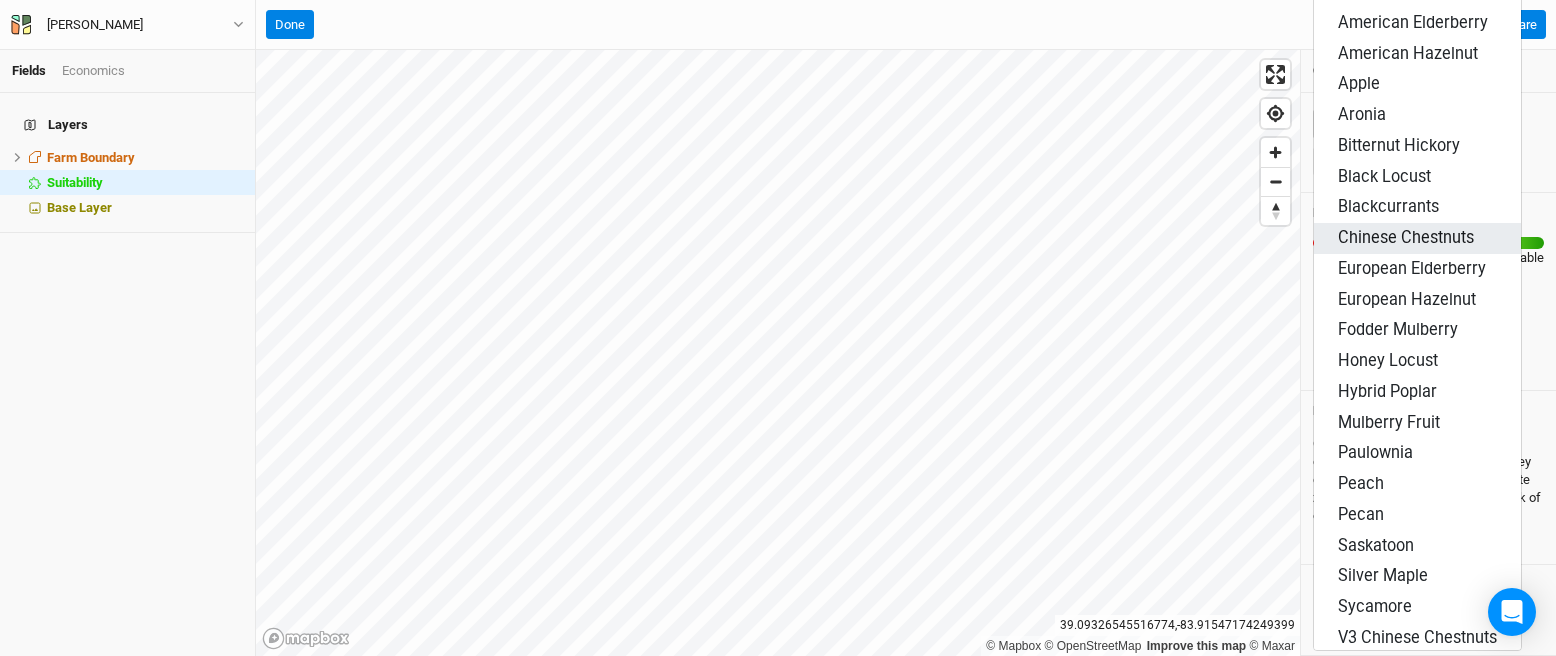 scroll, scrollTop: 69, scrollLeft: 0, axis: vertical 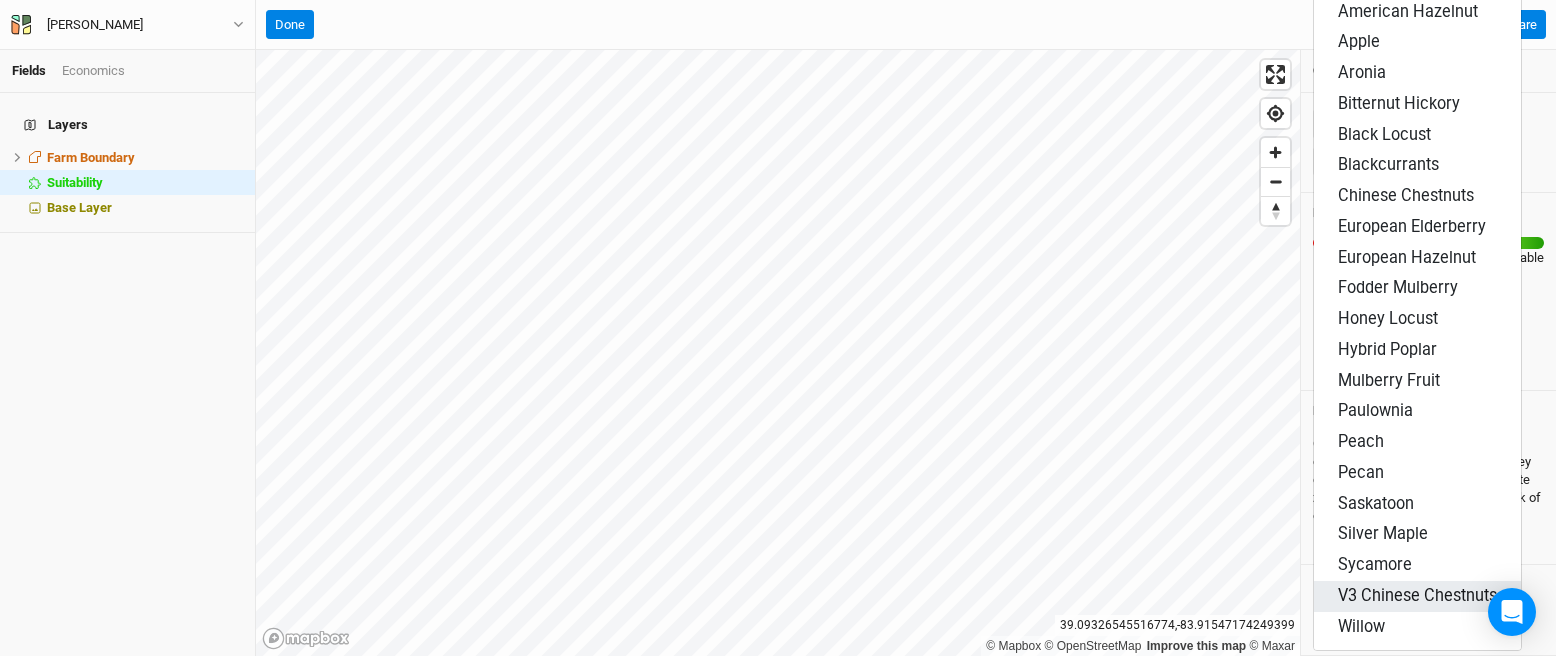 click on "V3 Chinese Chestnuts" at bounding box center [1417, 595] 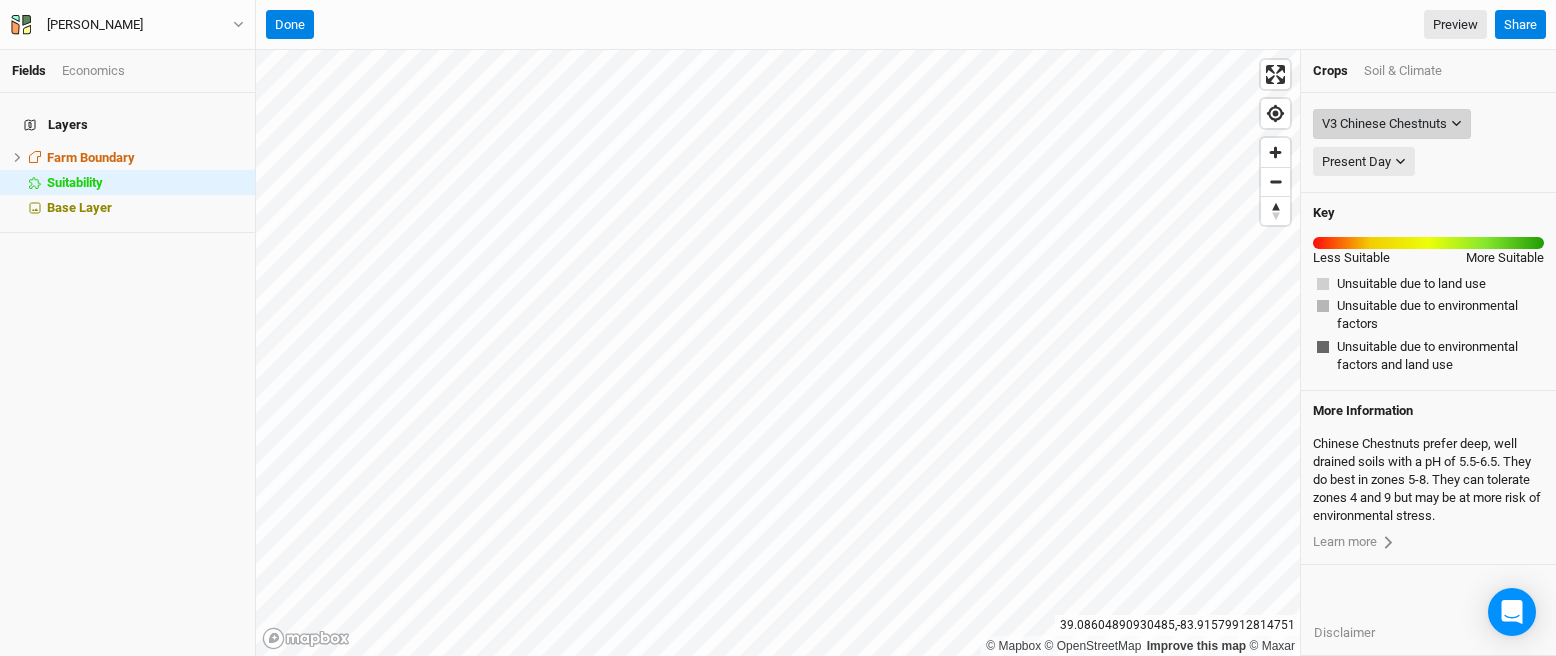 click on "V3 Chinese Chestnuts" at bounding box center (1384, 124) 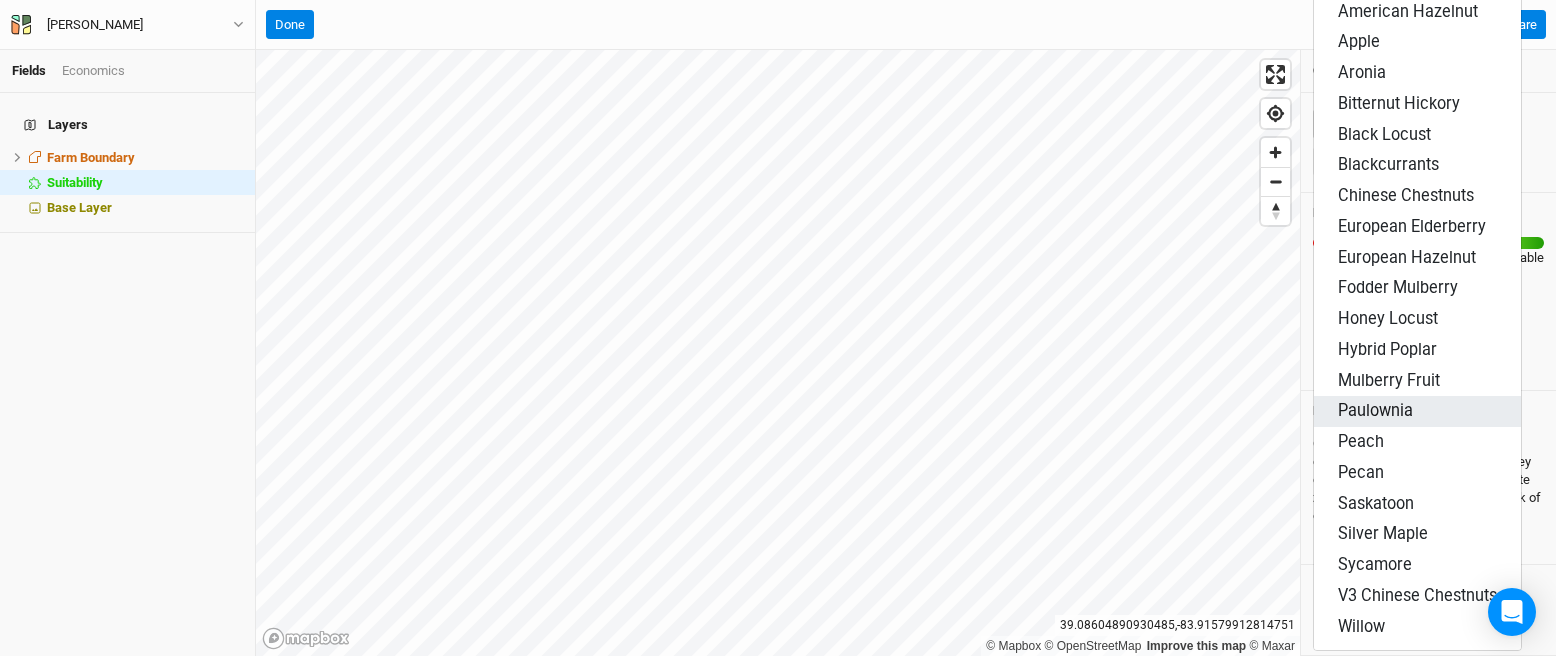 scroll, scrollTop: 0, scrollLeft: 0, axis: both 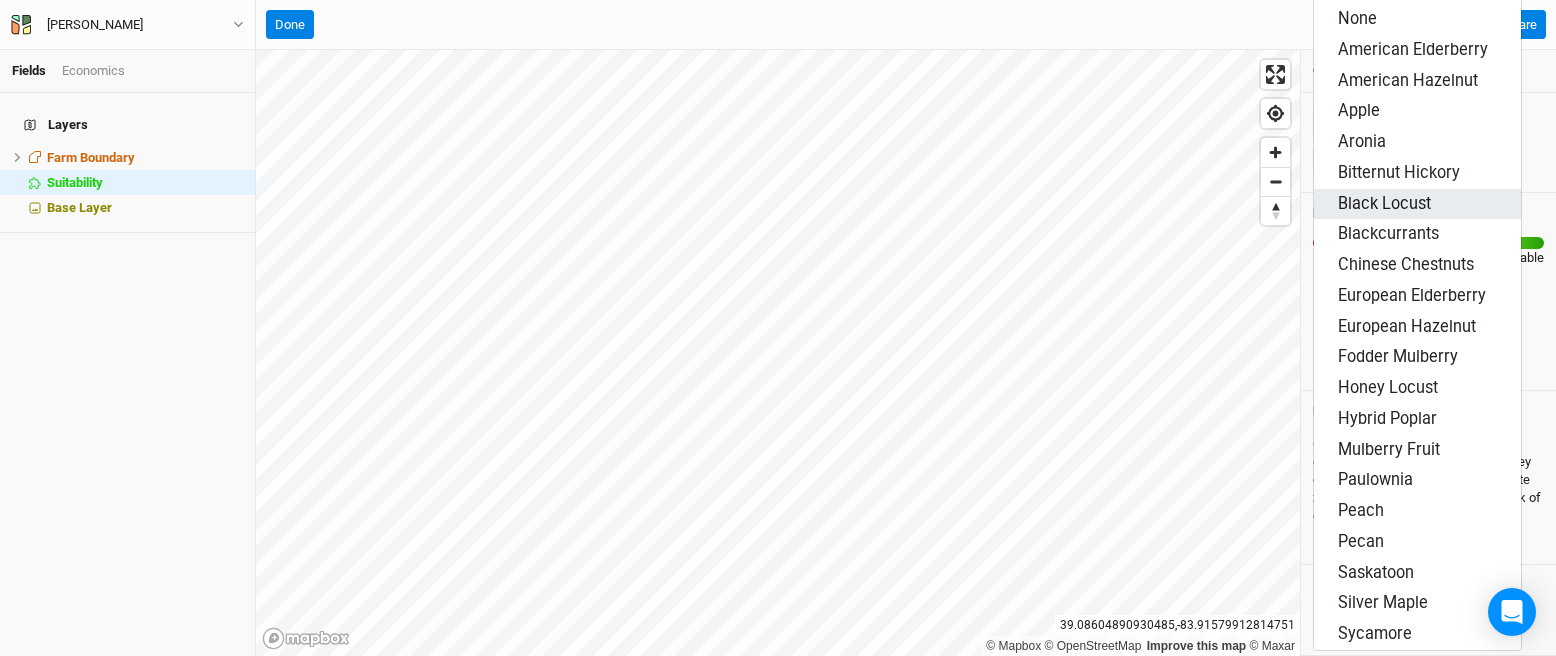click on "Black Locust" at bounding box center [1417, 204] 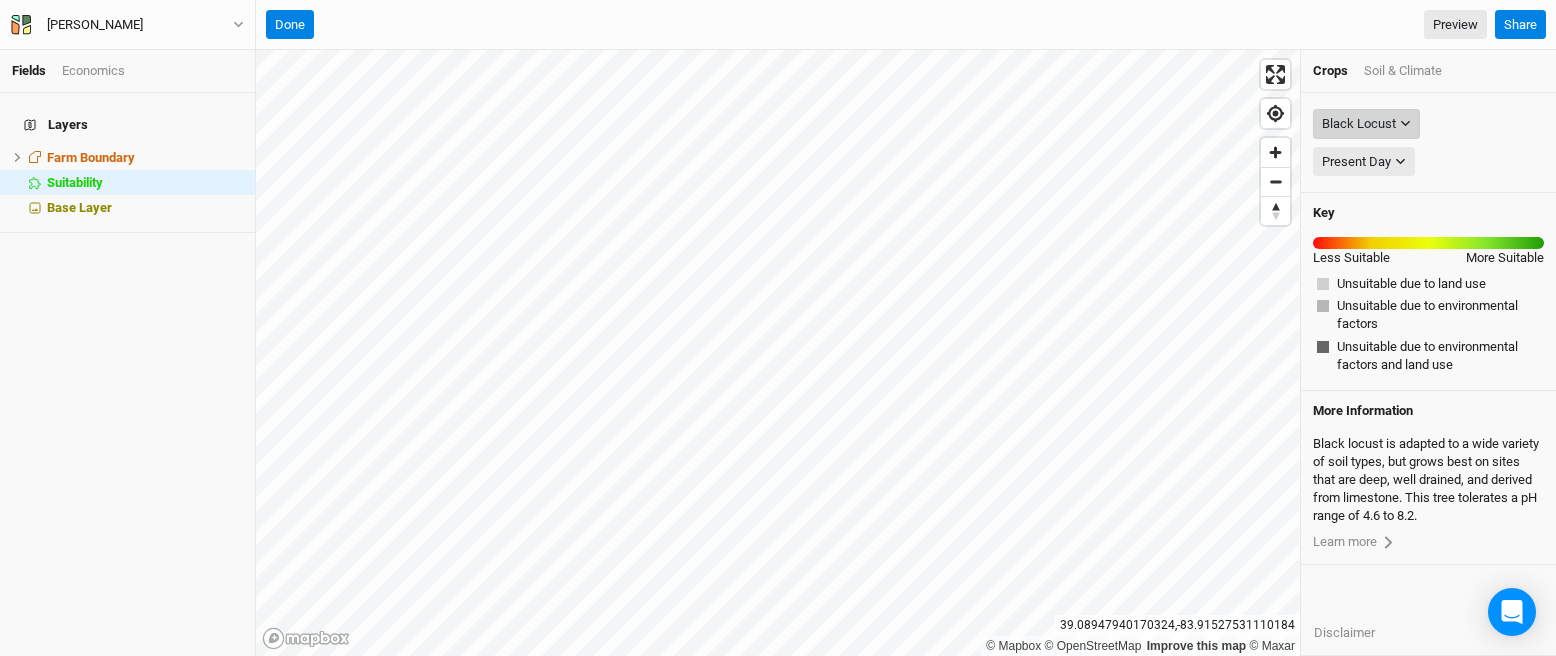 click 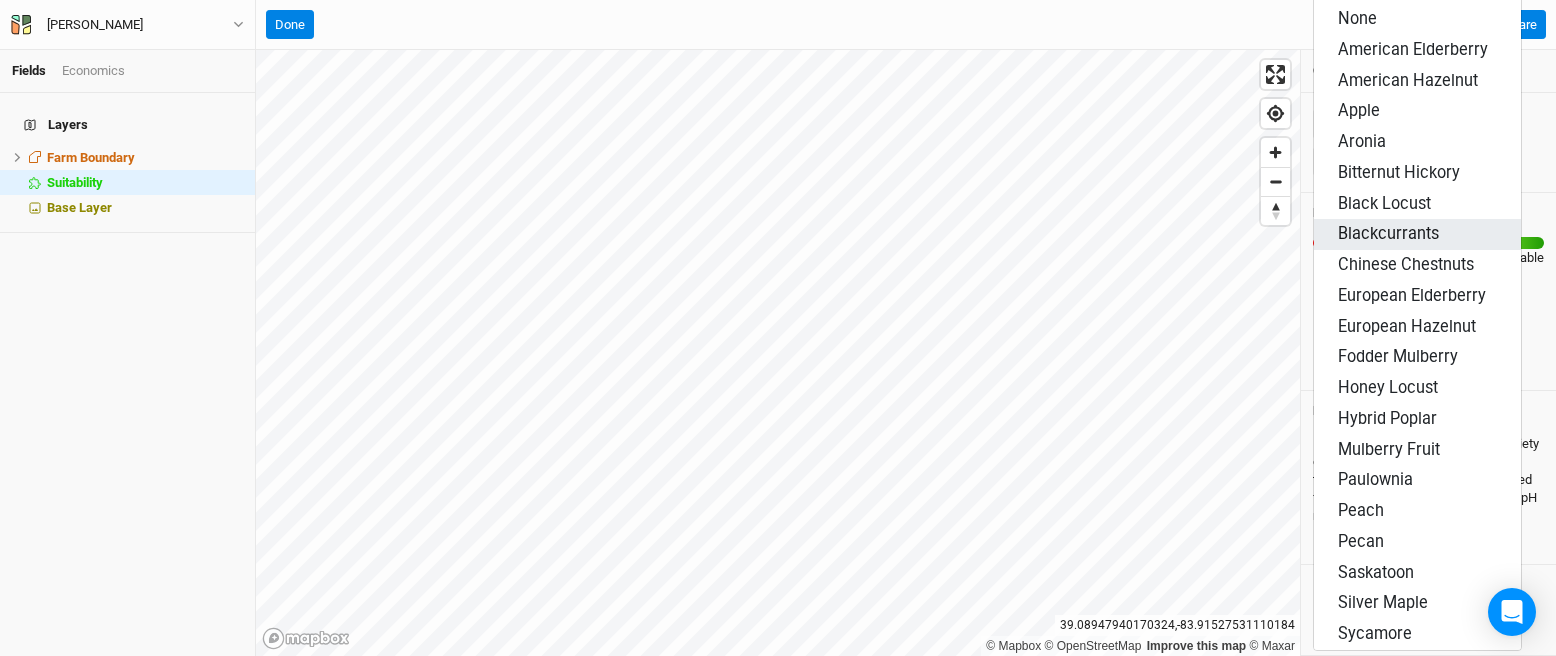click on "Blackcurrants" at bounding box center (1388, 233) 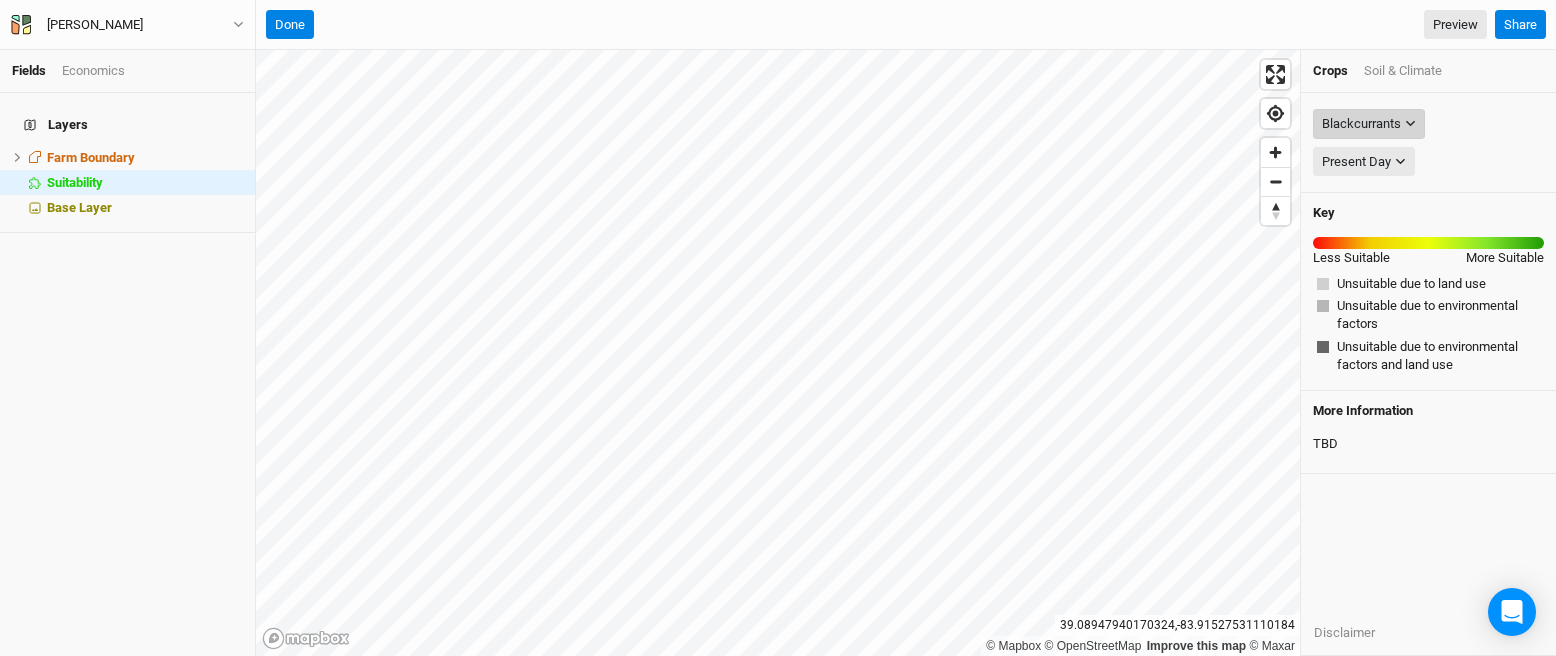 click 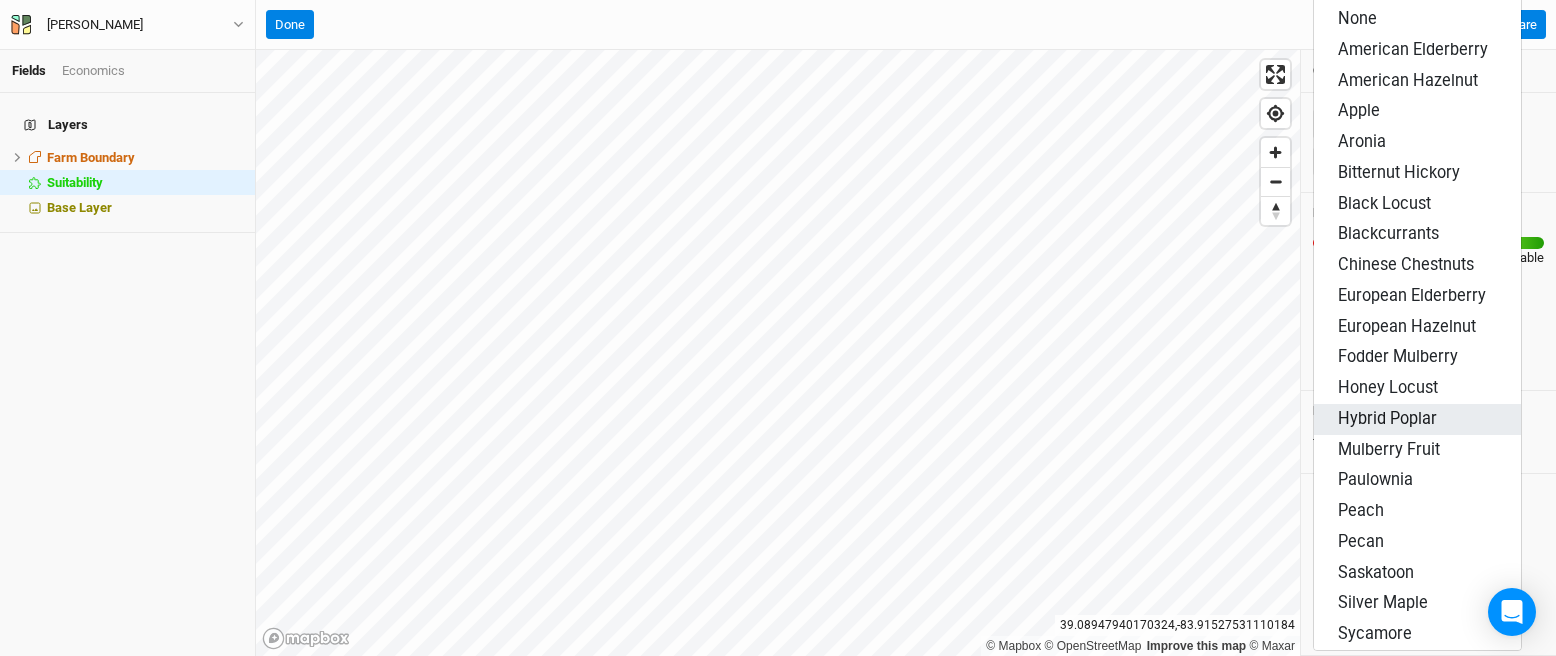 click on "Hybrid Poplar" at bounding box center (1387, 418) 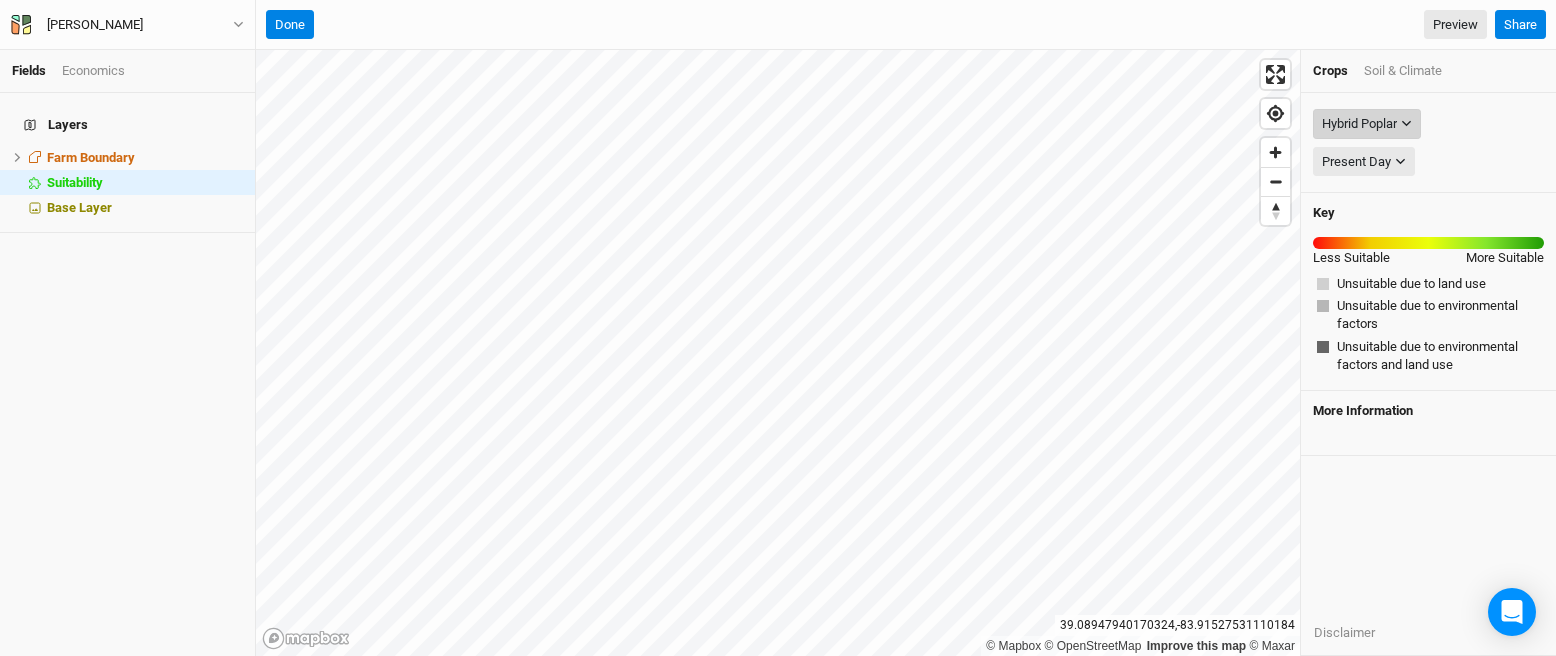 click on "Hybrid Poplar" at bounding box center [1359, 124] 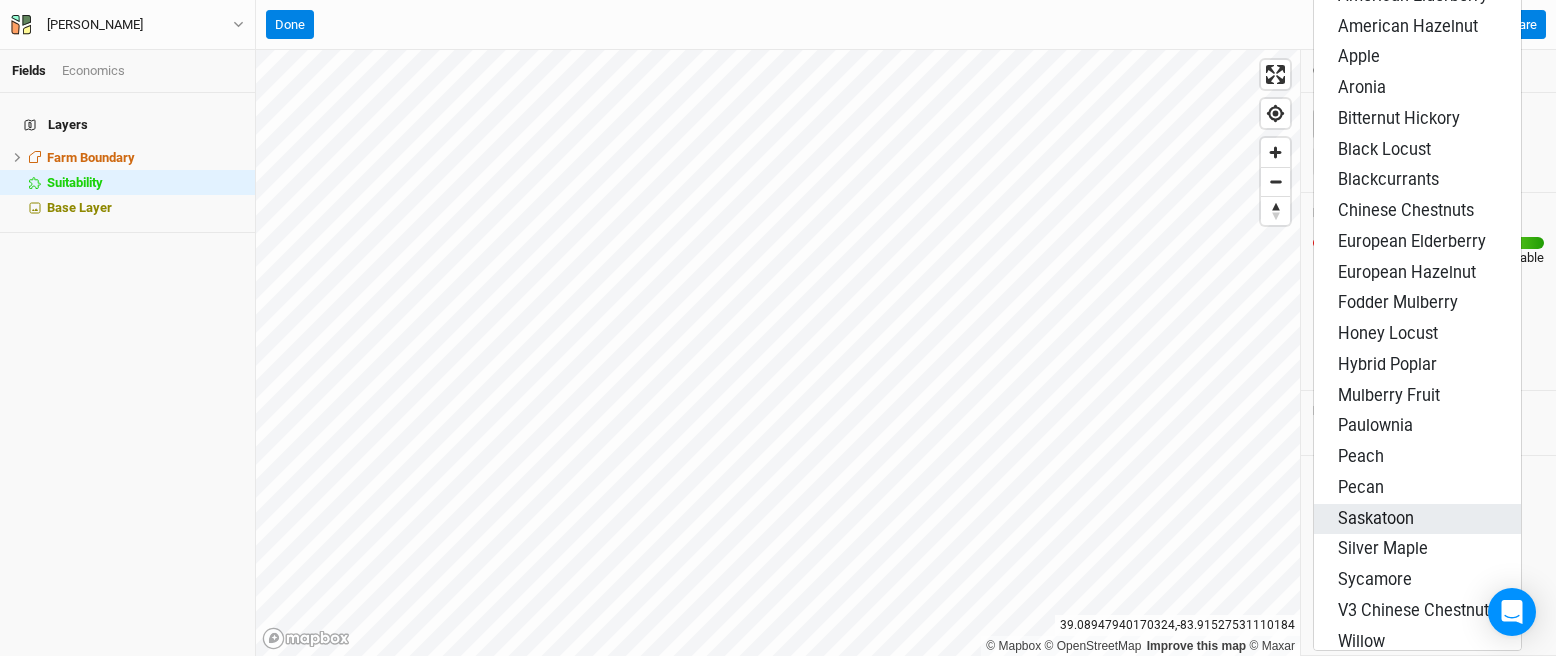 scroll, scrollTop: 69, scrollLeft: 0, axis: vertical 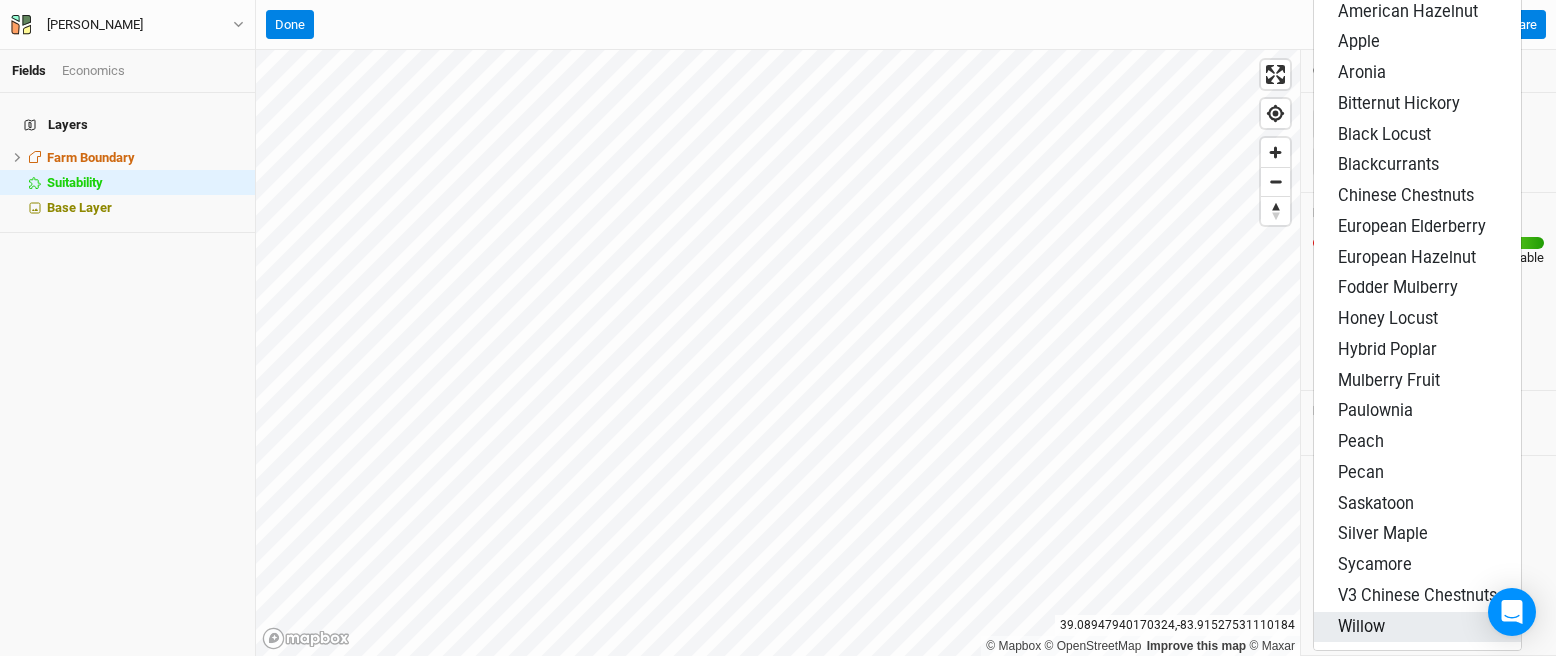 click on "Willow" at bounding box center (1361, 626) 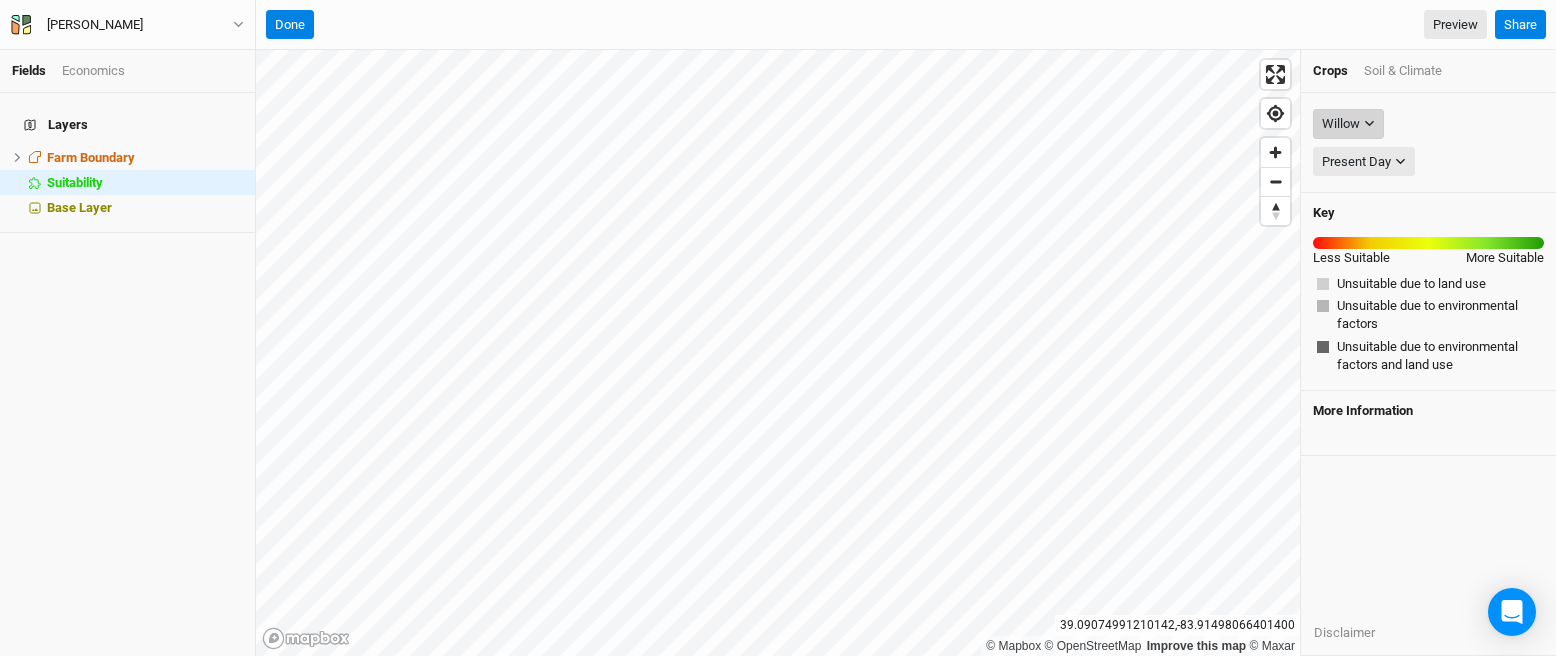 click on "Willow" at bounding box center [1348, 124] 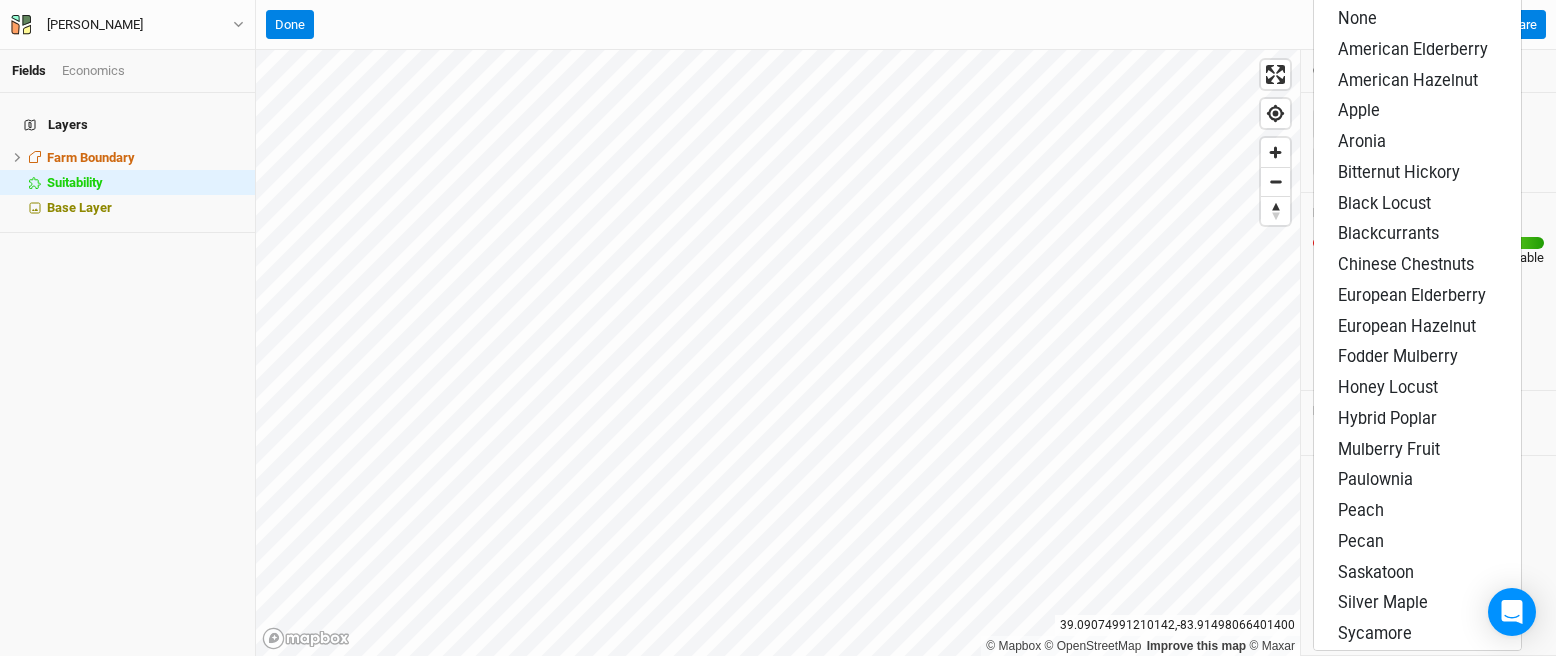 click on "Done Preview" at bounding box center [876, 25] 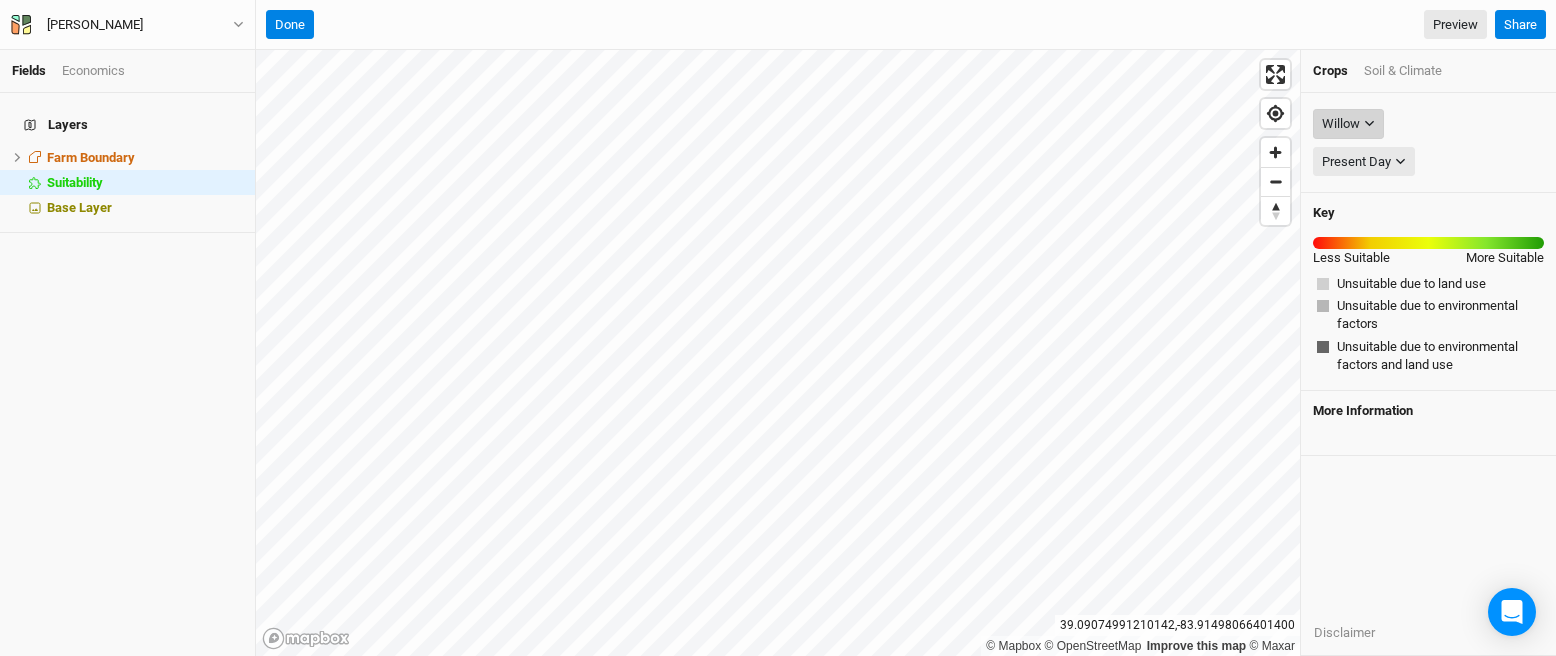 click 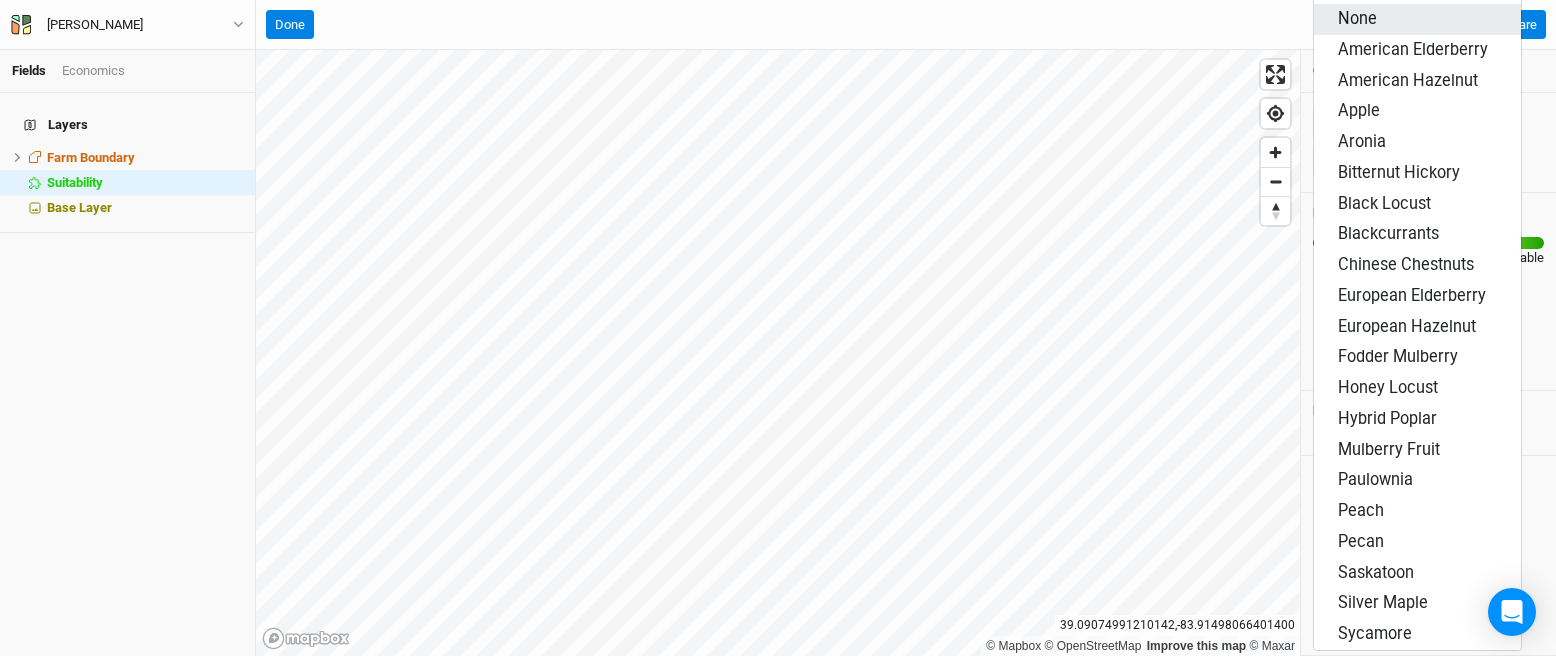 click on "None" at bounding box center (1417, 19) 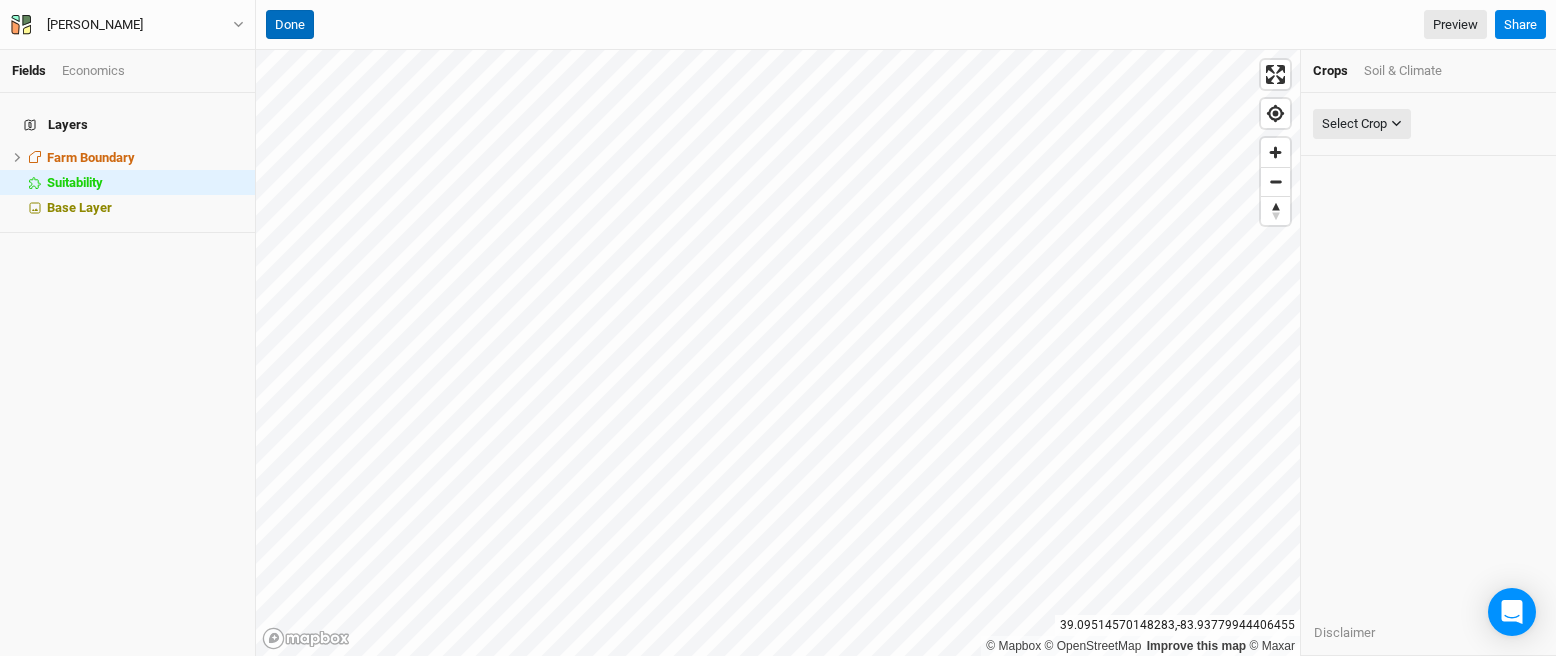 click on "Done" at bounding box center [290, 25] 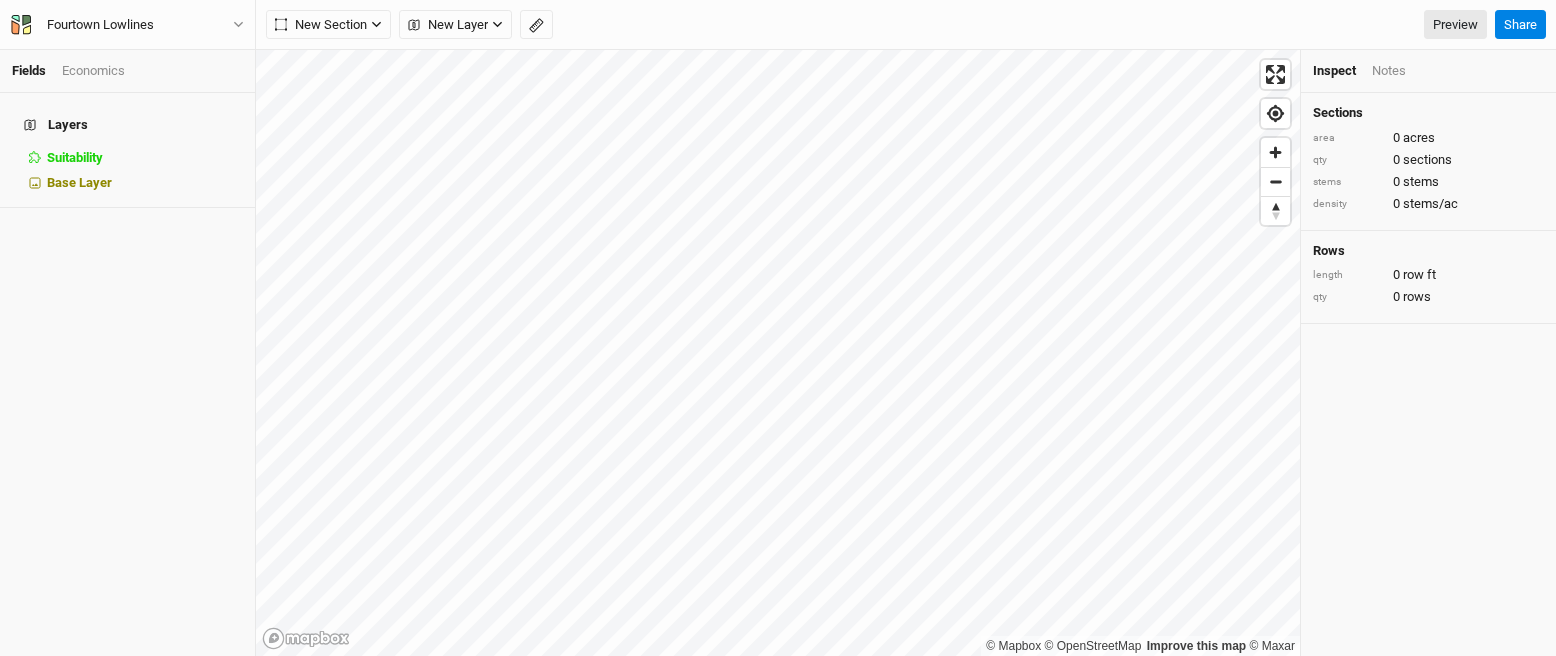 scroll, scrollTop: 0, scrollLeft: 0, axis: both 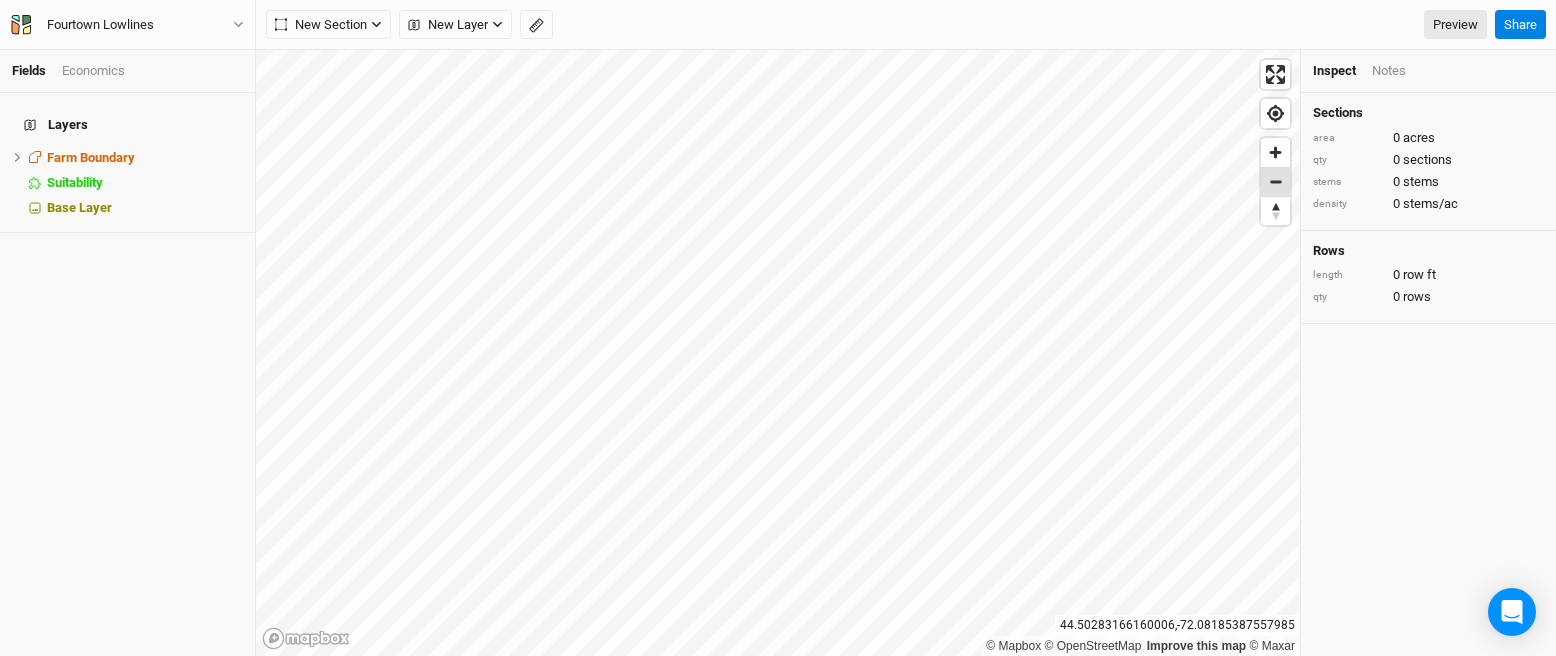 click at bounding box center [1275, 182] 